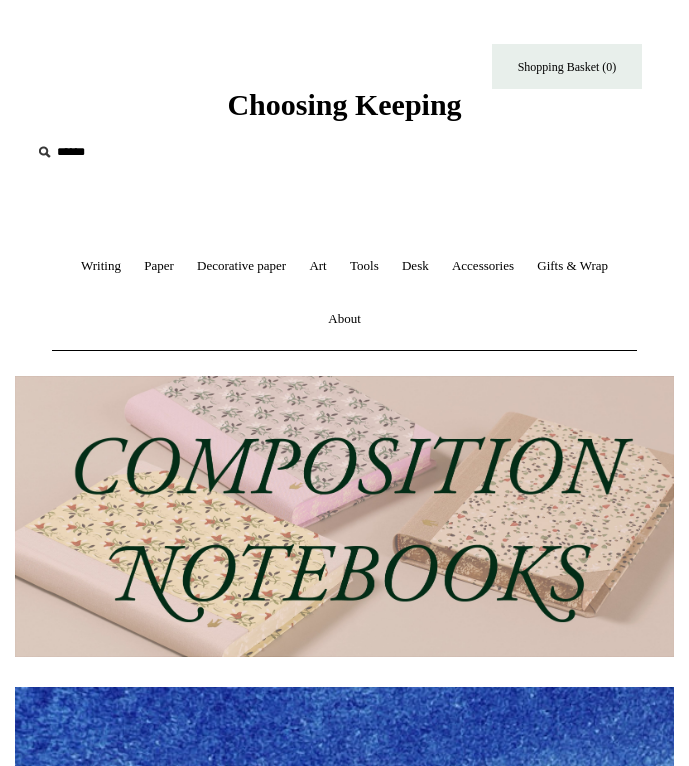 scroll, scrollTop: 0, scrollLeft: 0, axis: both 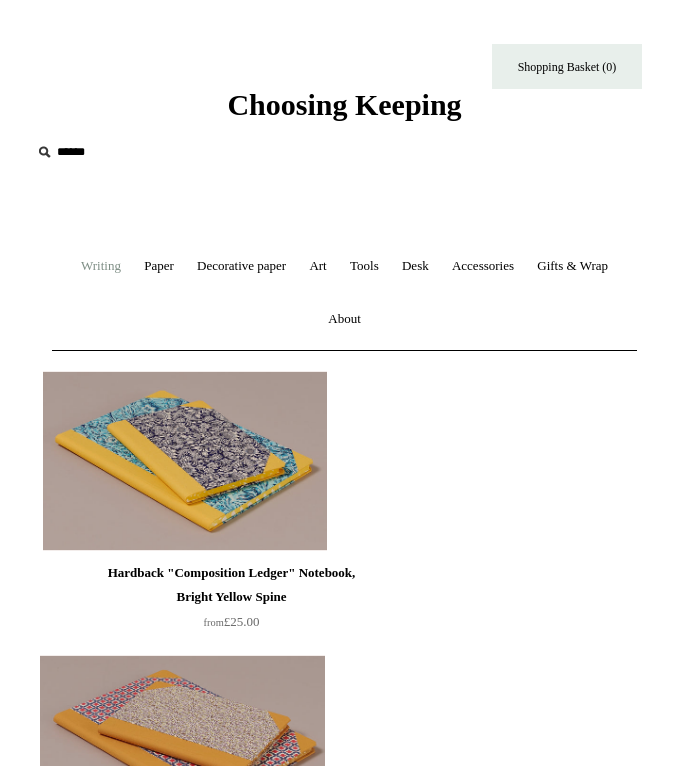 click on "Writing +" at bounding box center (101, 266) 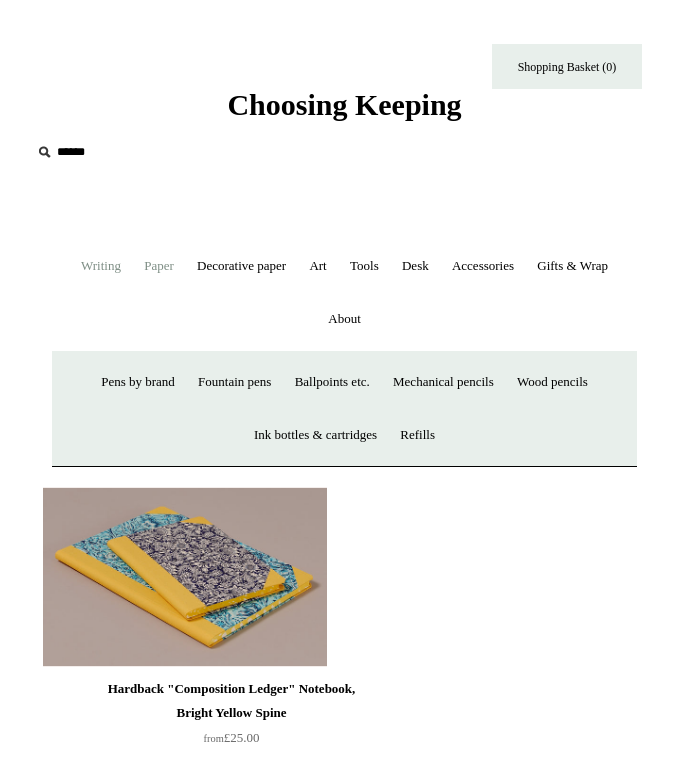 click on "Paper +" at bounding box center (159, 266) 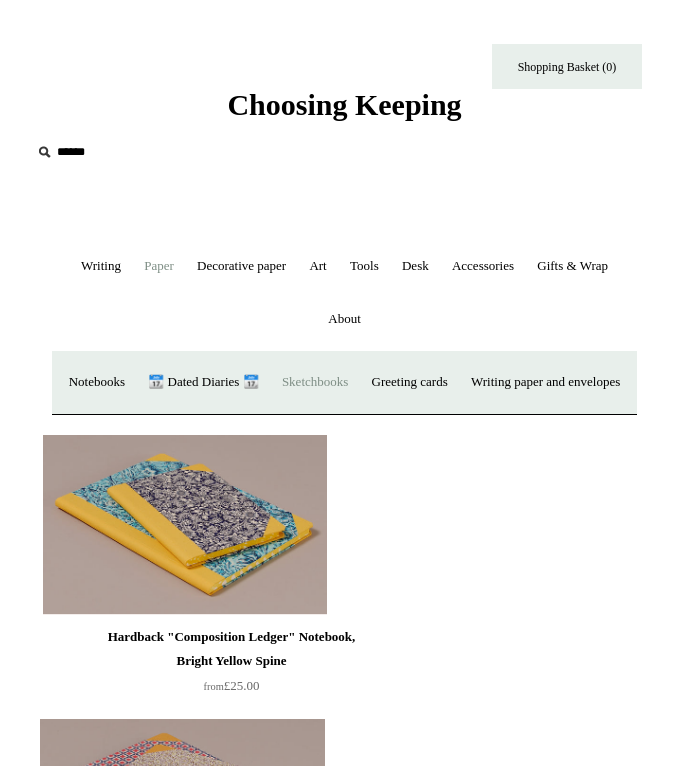 click on "Sketchbooks +" at bounding box center [315, 382] 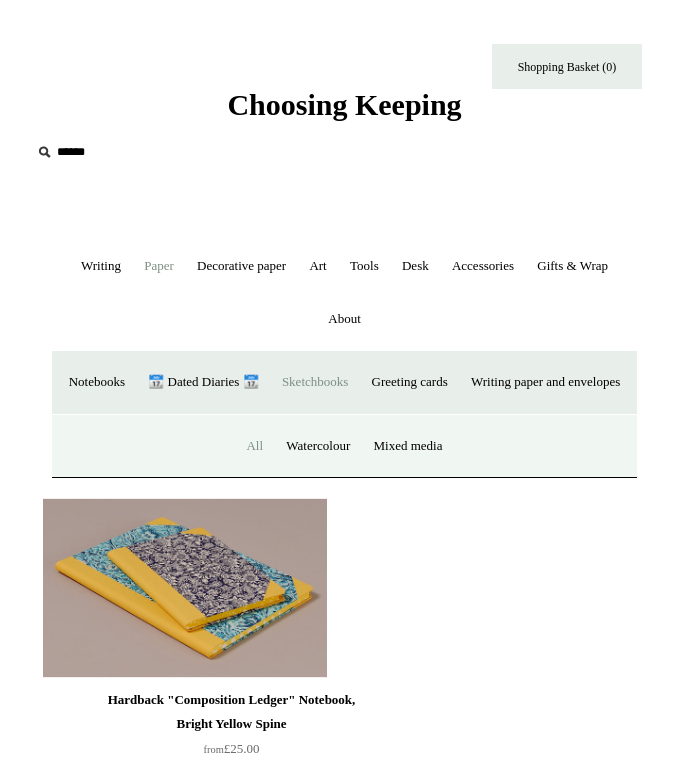 click on "All" at bounding box center (254, 446) 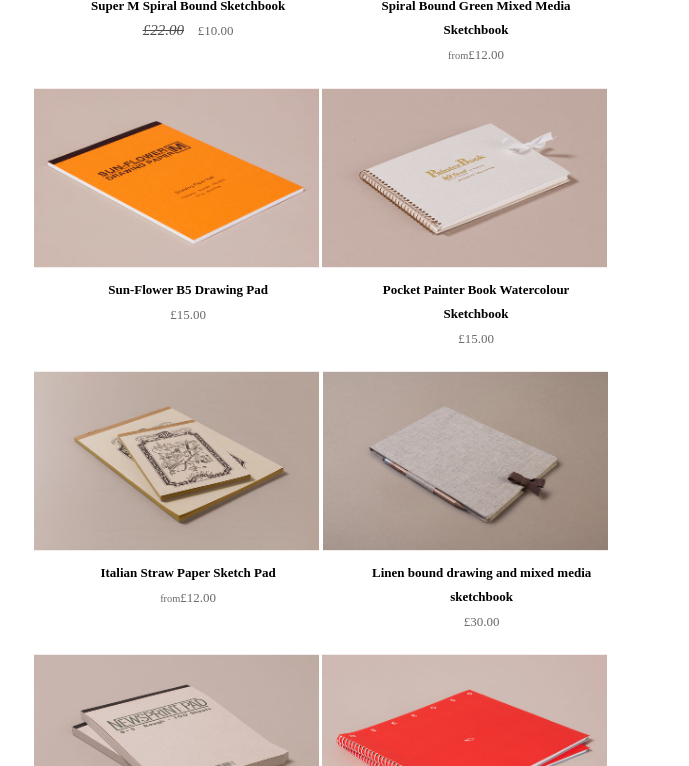 scroll, scrollTop: 1505, scrollLeft: 0, axis: vertical 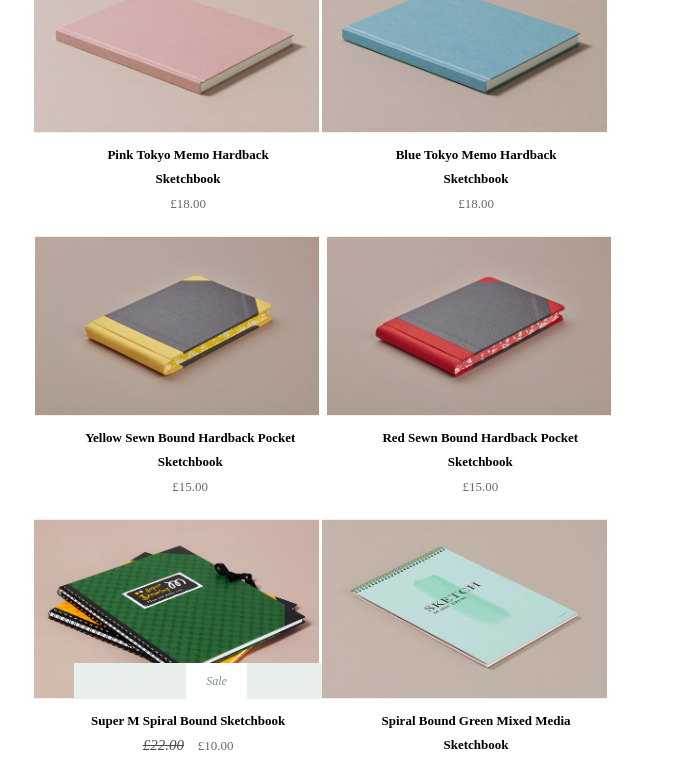 click at bounding box center [177, 326] 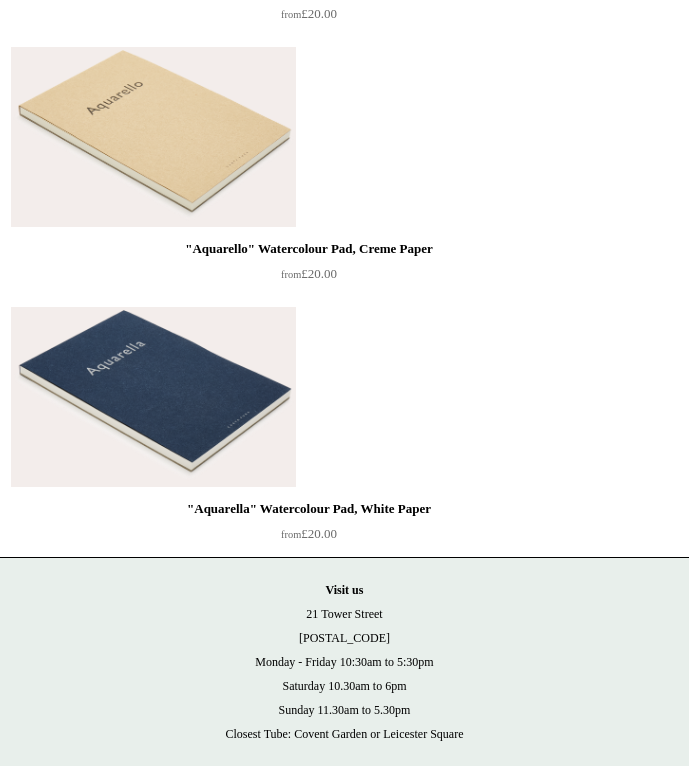 scroll, scrollTop: 1596, scrollLeft: 0, axis: vertical 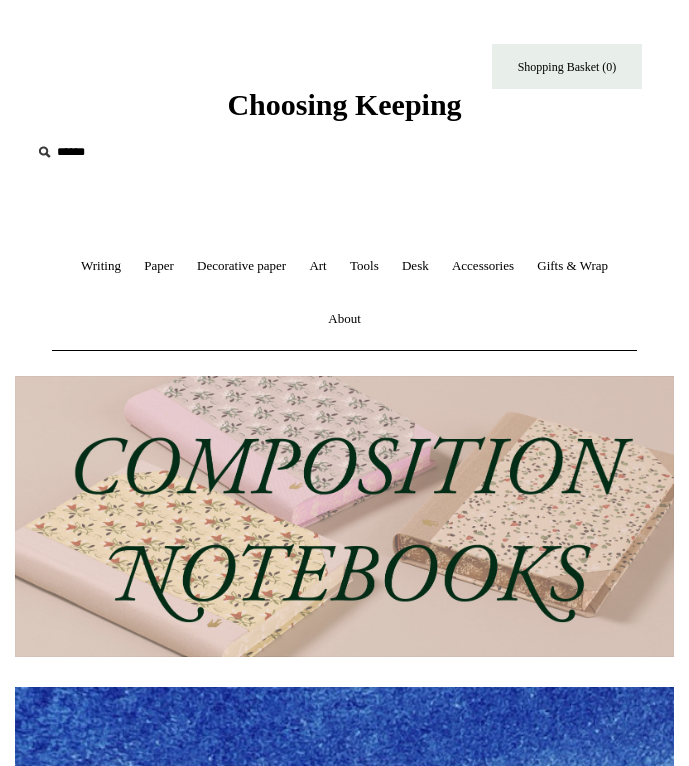 click at bounding box center [344, 516] 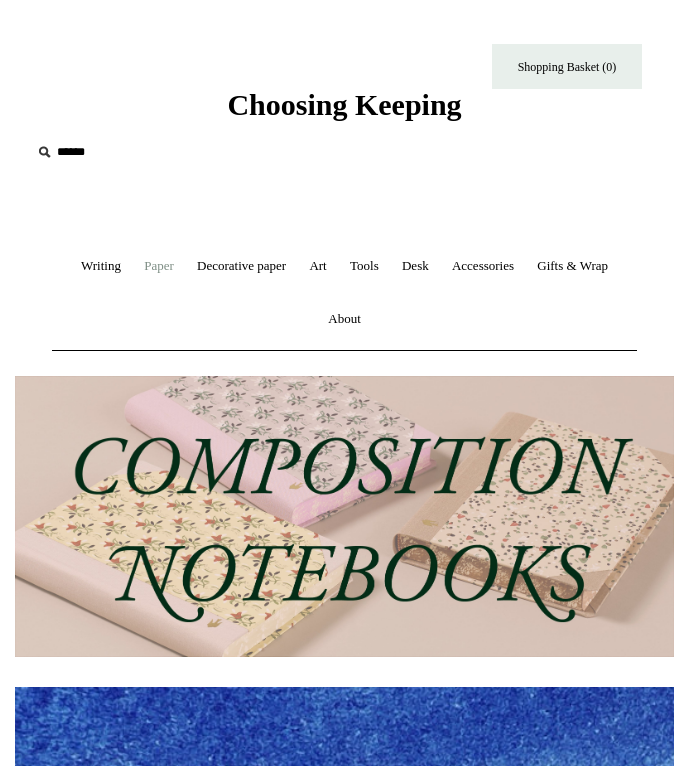 click on "Paper +" at bounding box center (159, 266) 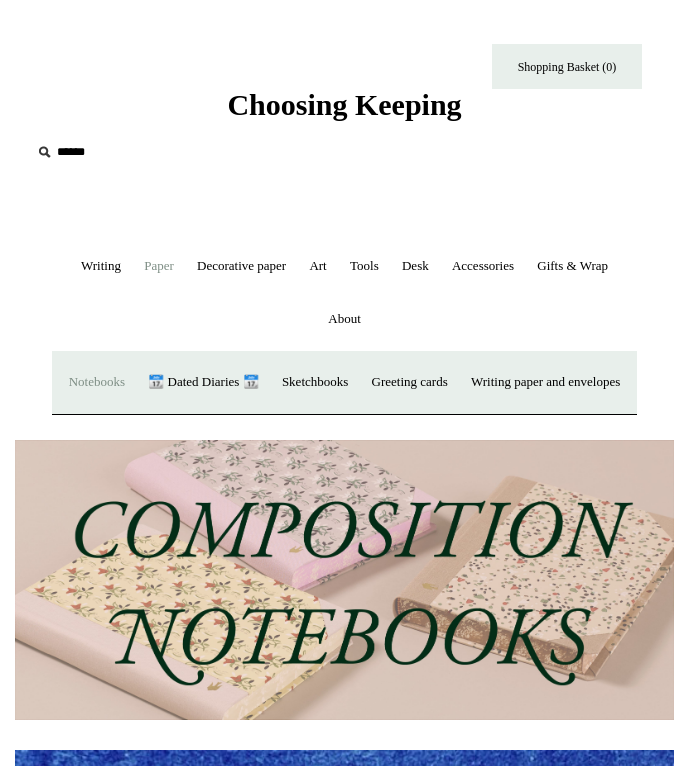 click on "Notebooks +" at bounding box center (97, 382) 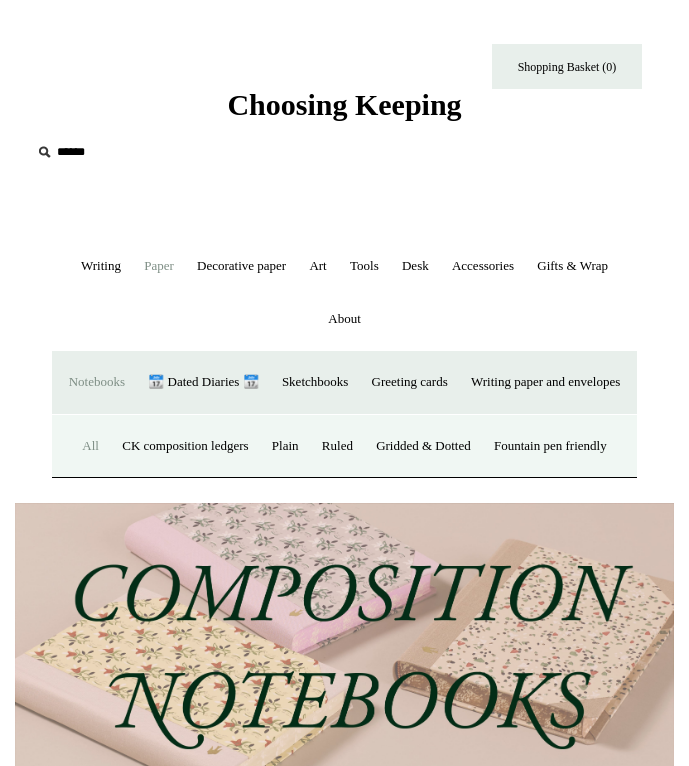 click on "All" at bounding box center [90, 446] 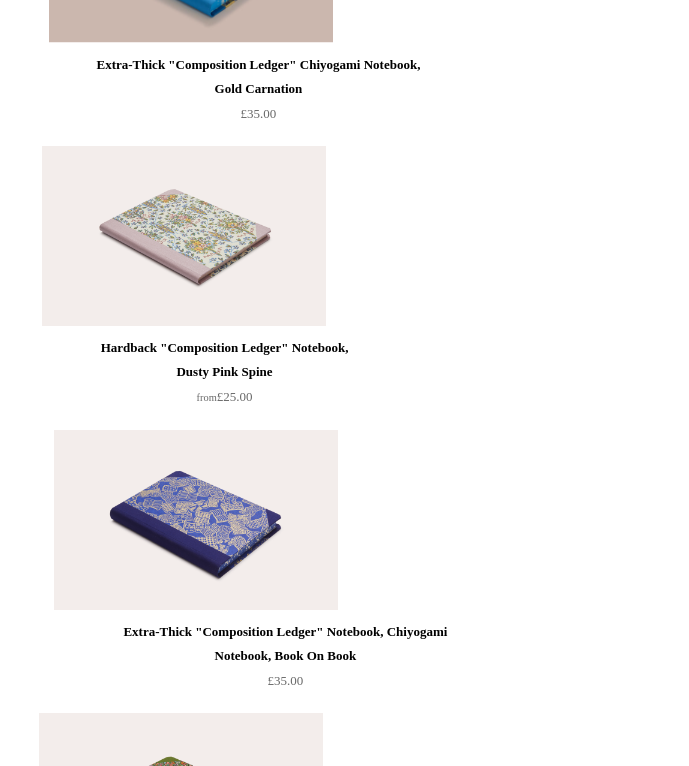 scroll, scrollTop: 9570, scrollLeft: 0, axis: vertical 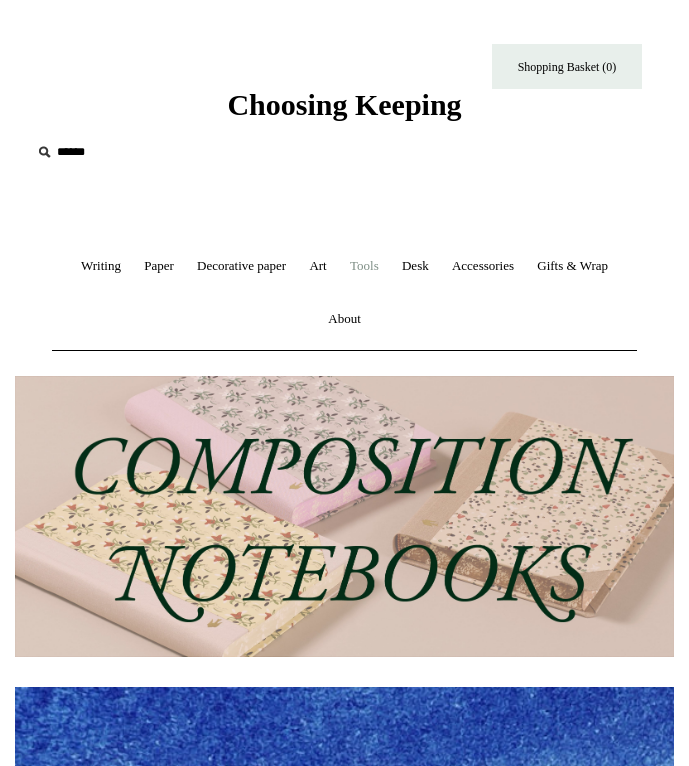 click on "Tools +" at bounding box center (364, 266) 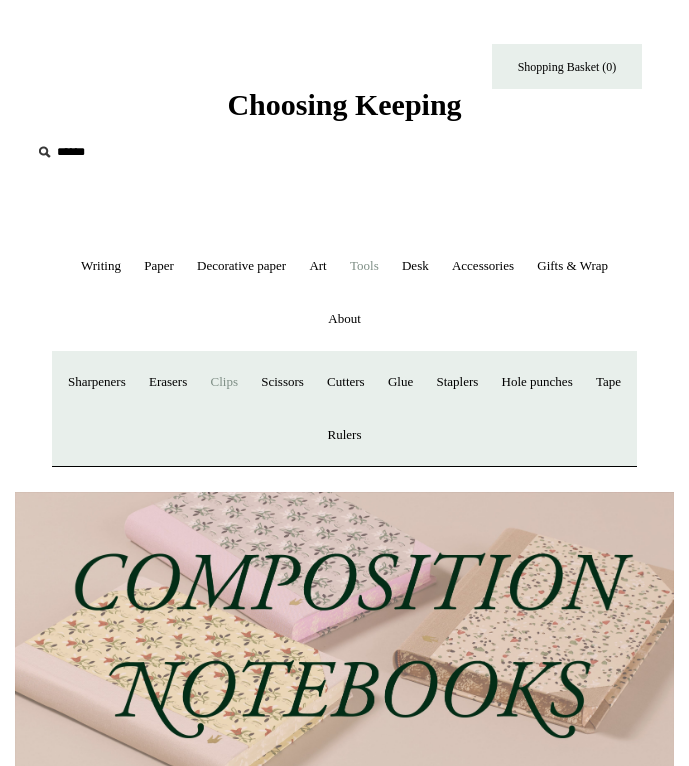 click on "Clips +" at bounding box center [224, 382] 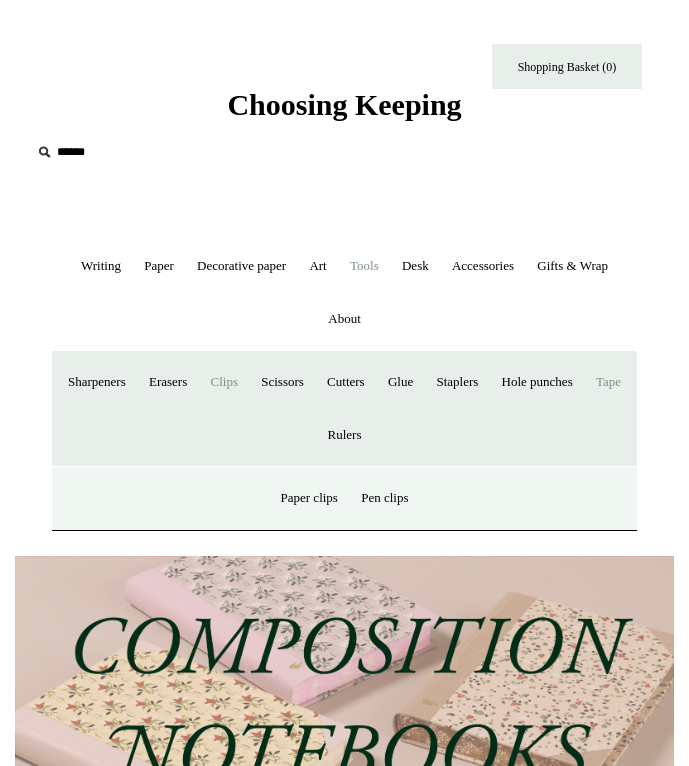click on "Tape +" at bounding box center (608, 382) 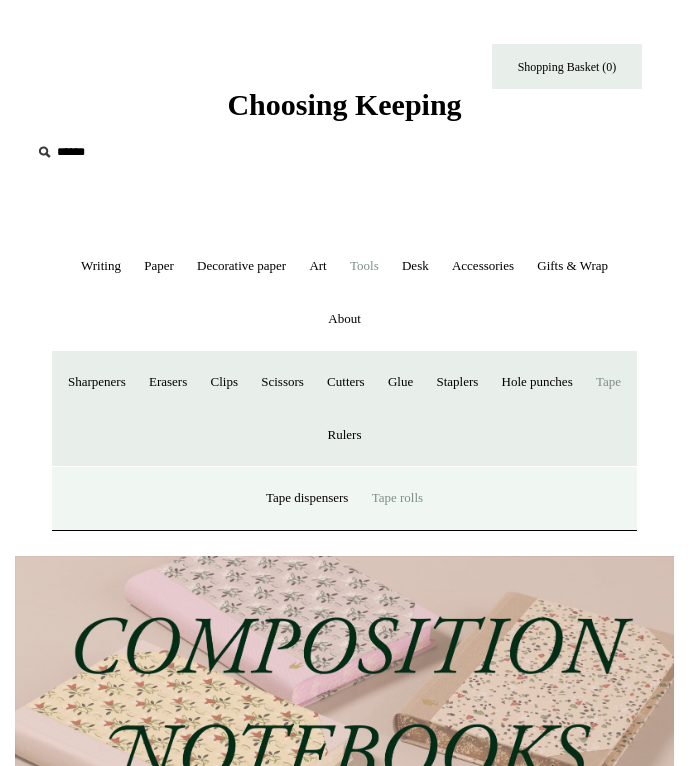 click on "Tape rolls" at bounding box center [397, 498] 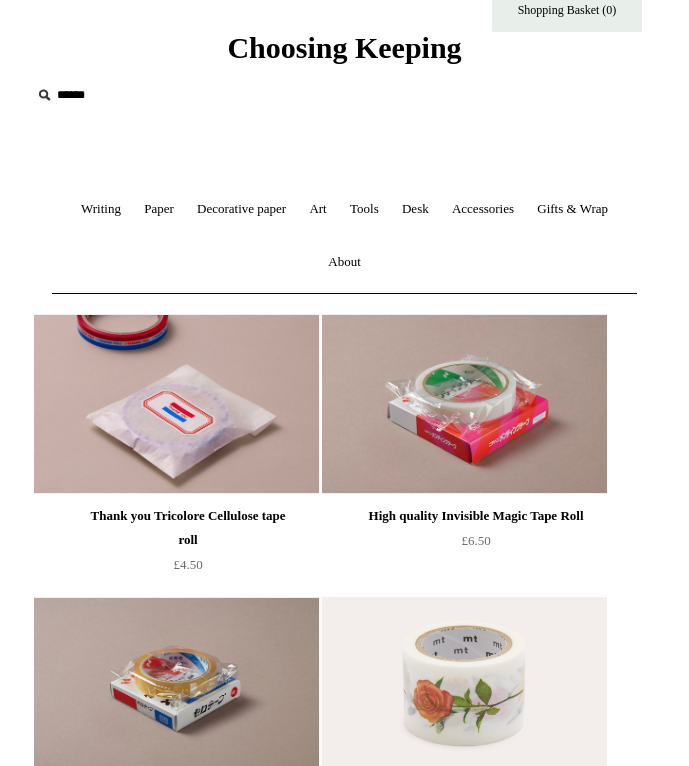 scroll, scrollTop: 0, scrollLeft: 0, axis: both 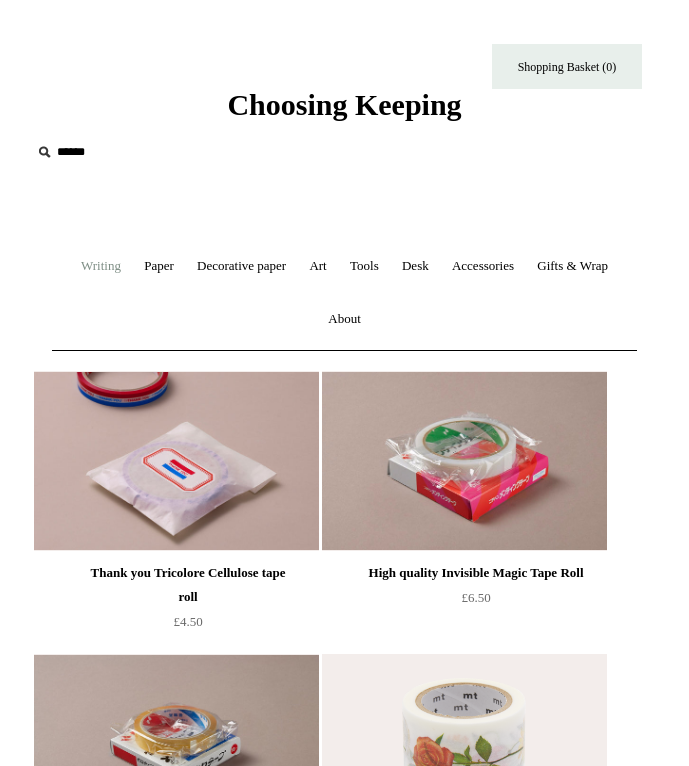 click on "Writing +" at bounding box center (101, 266) 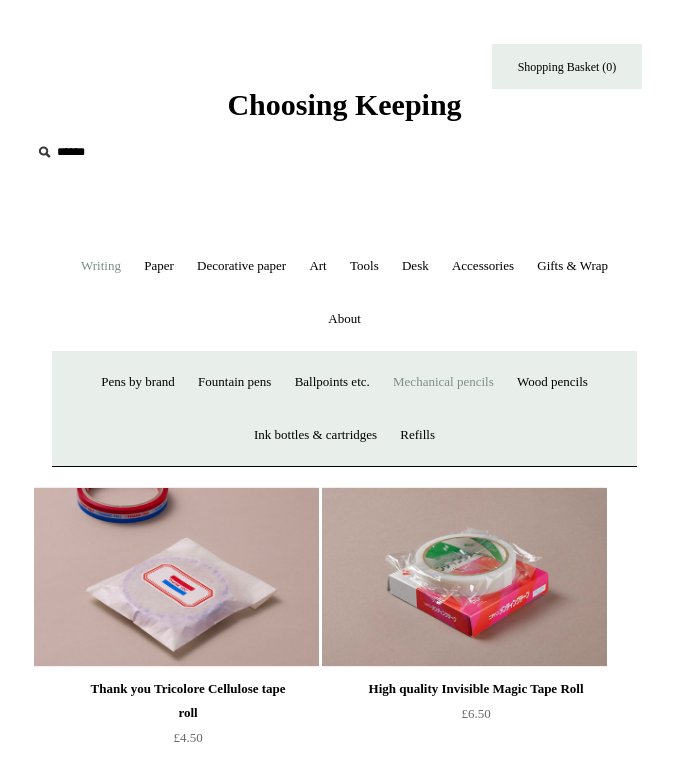 click on "Mechanical pencils +" at bounding box center (443, 382) 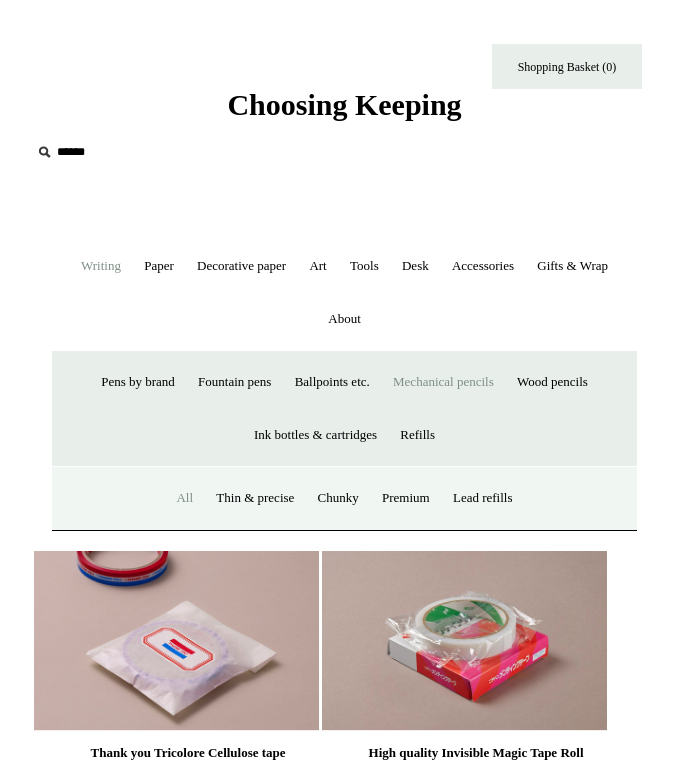 click on "All" at bounding box center (184, 498) 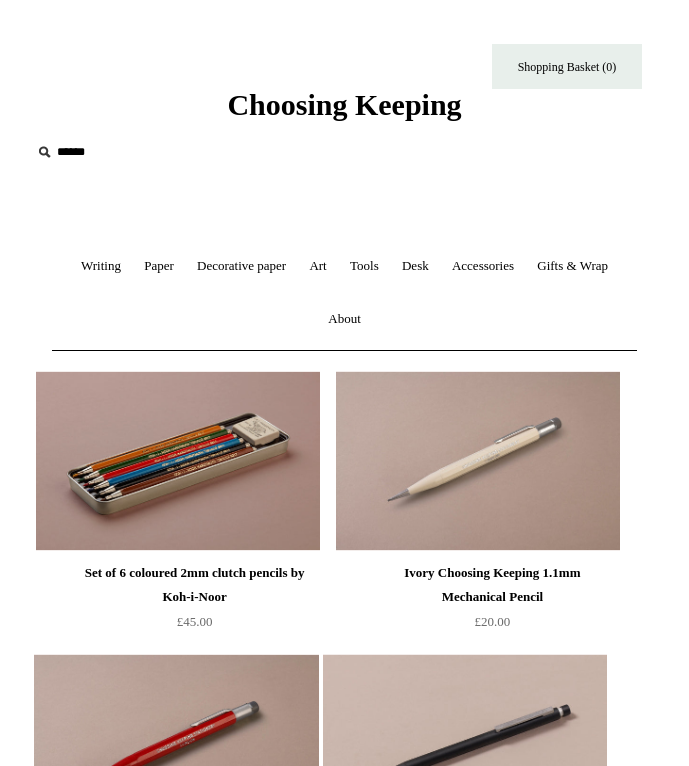scroll, scrollTop: 0, scrollLeft: 0, axis: both 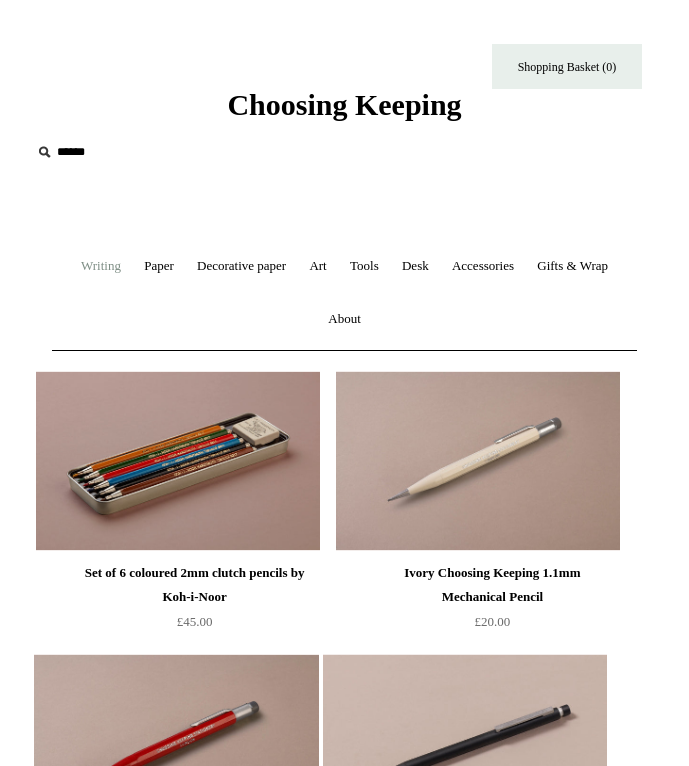 click on "Writing +" at bounding box center (101, 266) 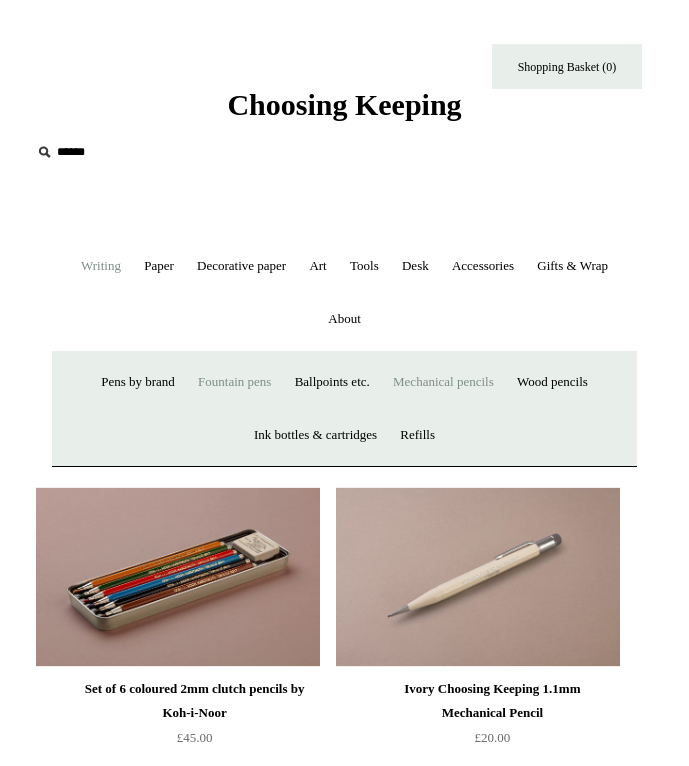 click on "Fountain pens +" at bounding box center (234, 382) 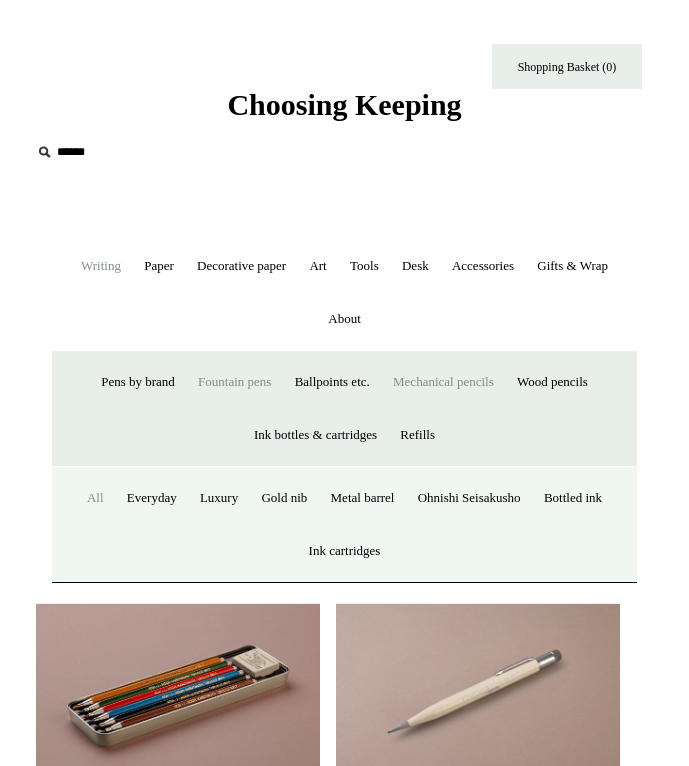 click on "All" at bounding box center (95, 498) 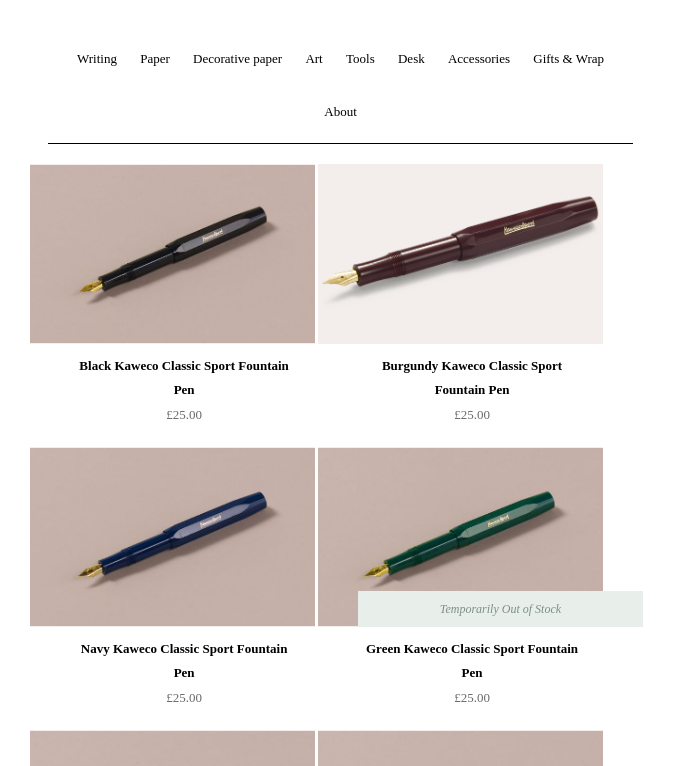 scroll, scrollTop: 211, scrollLeft: 4, axis: both 